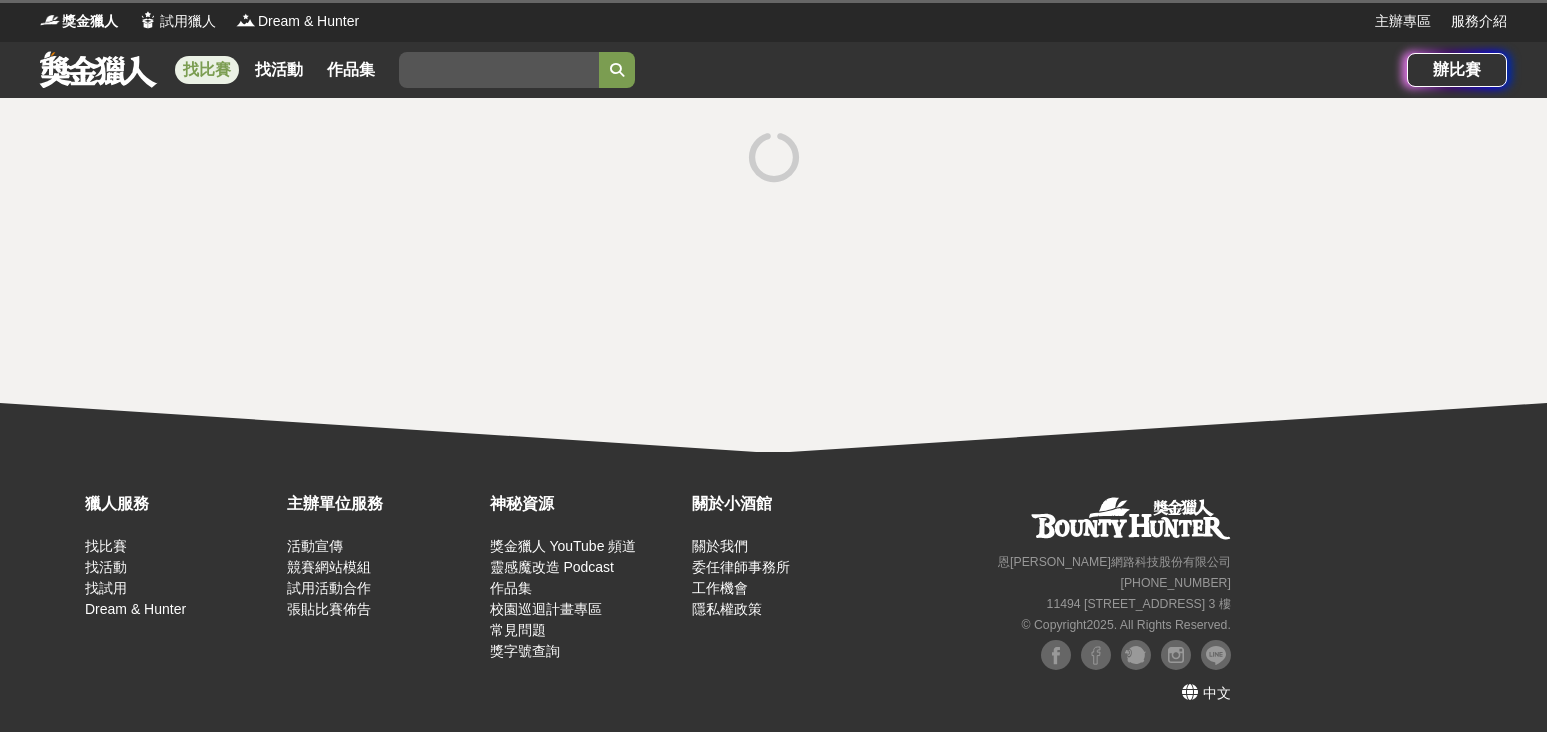 scroll, scrollTop: 0, scrollLeft: 0, axis: both 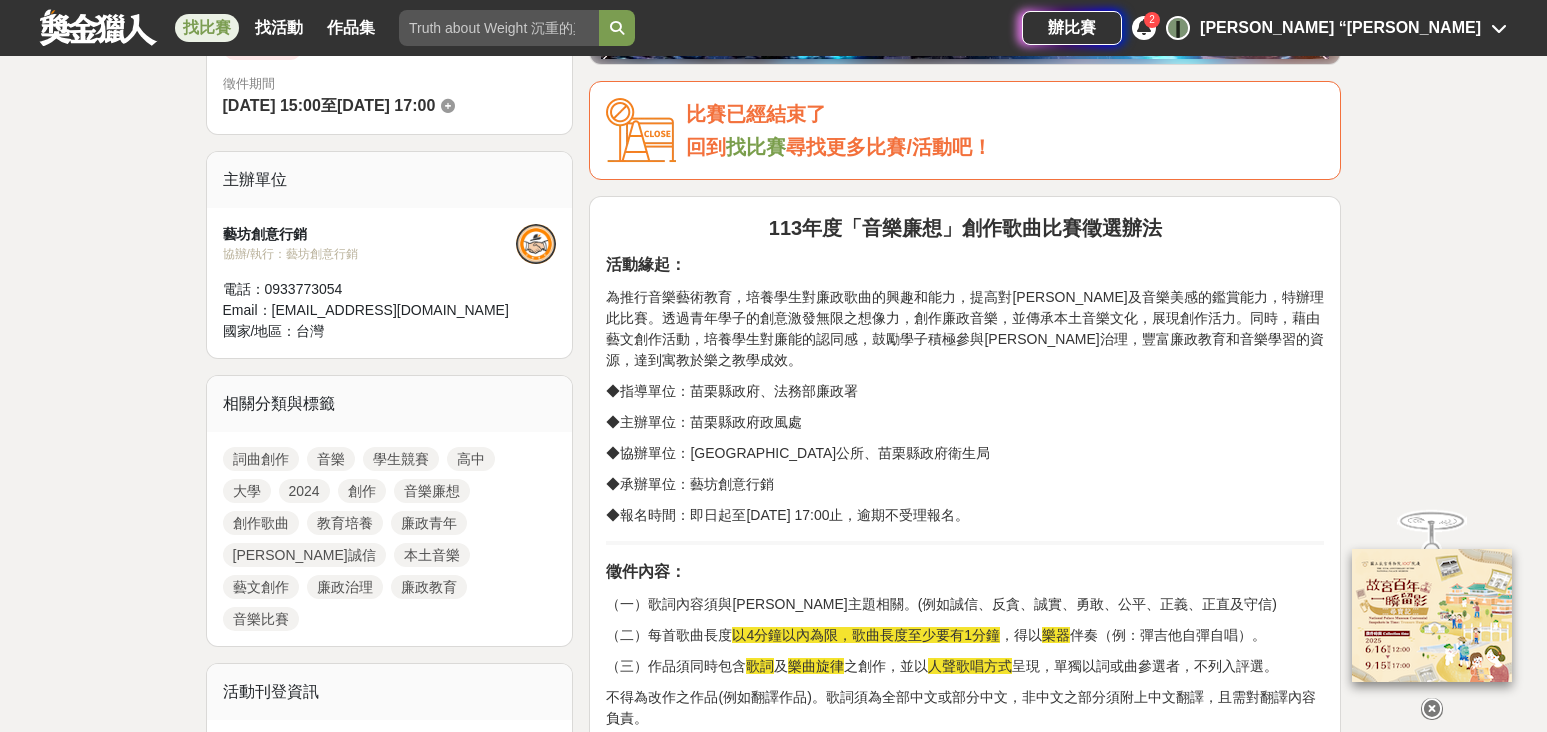 click on "[PERSON_NAME]誠信" at bounding box center (304, 555) 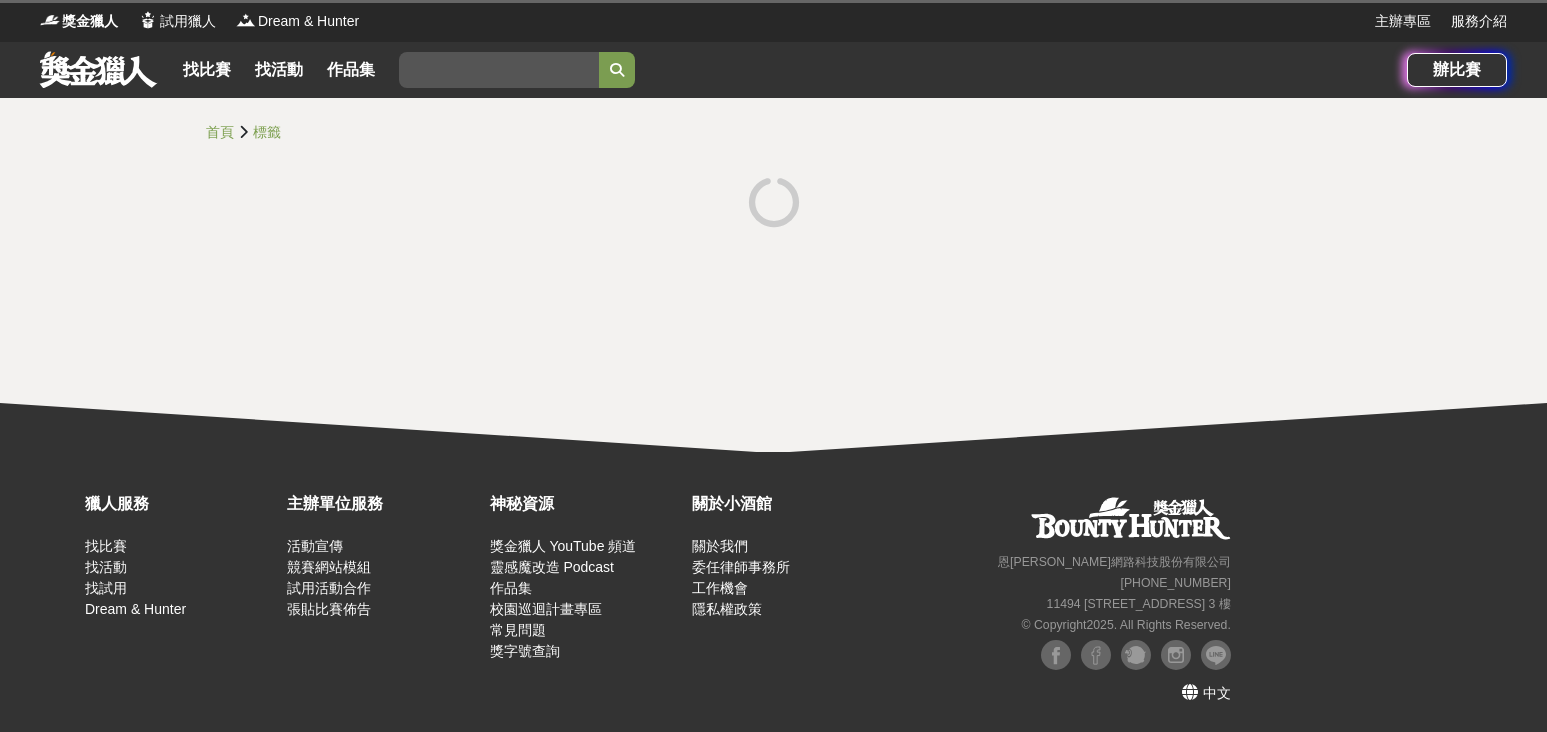 scroll, scrollTop: 0, scrollLeft: 0, axis: both 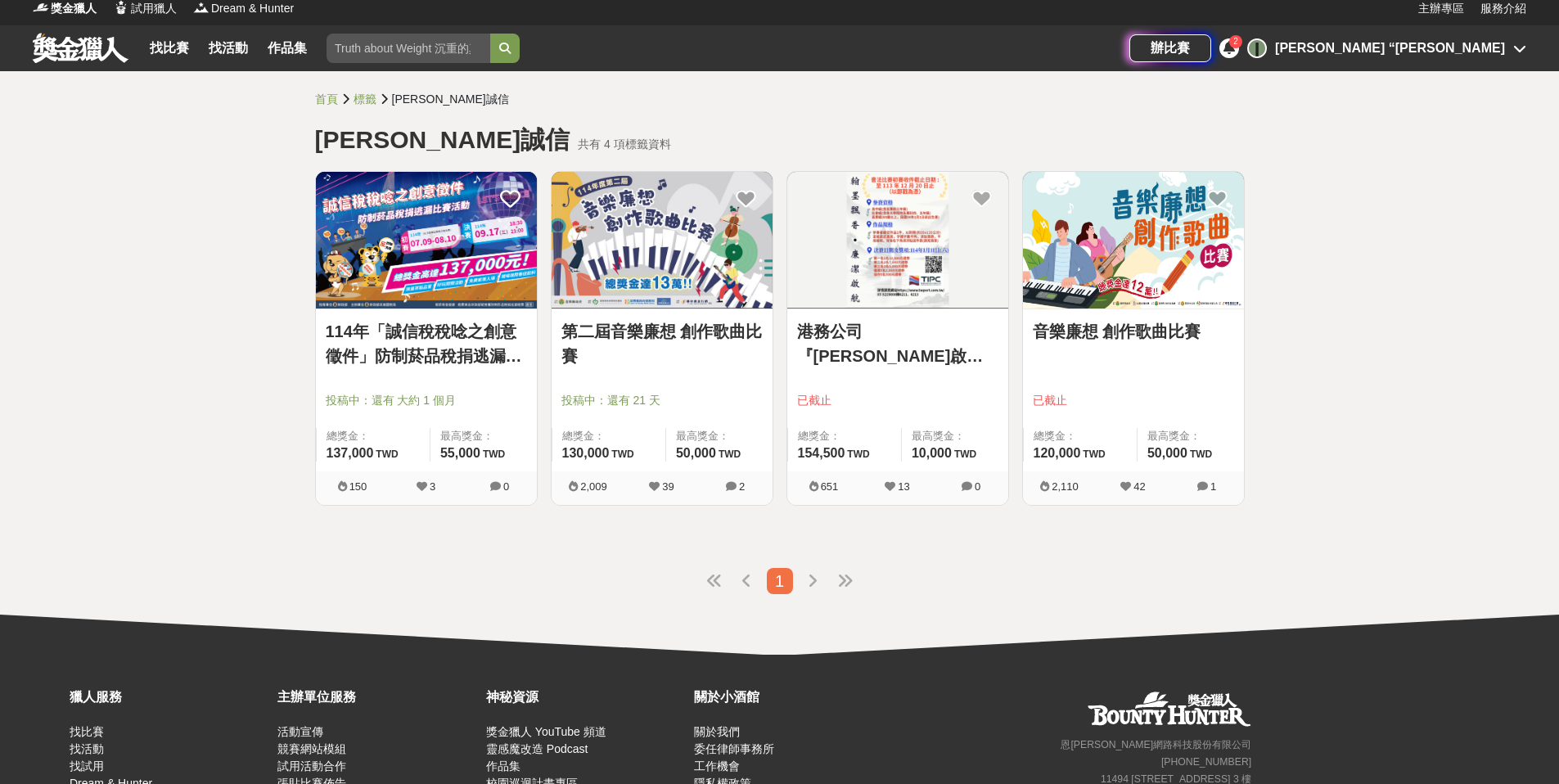 click at bounding box center (662, 240) 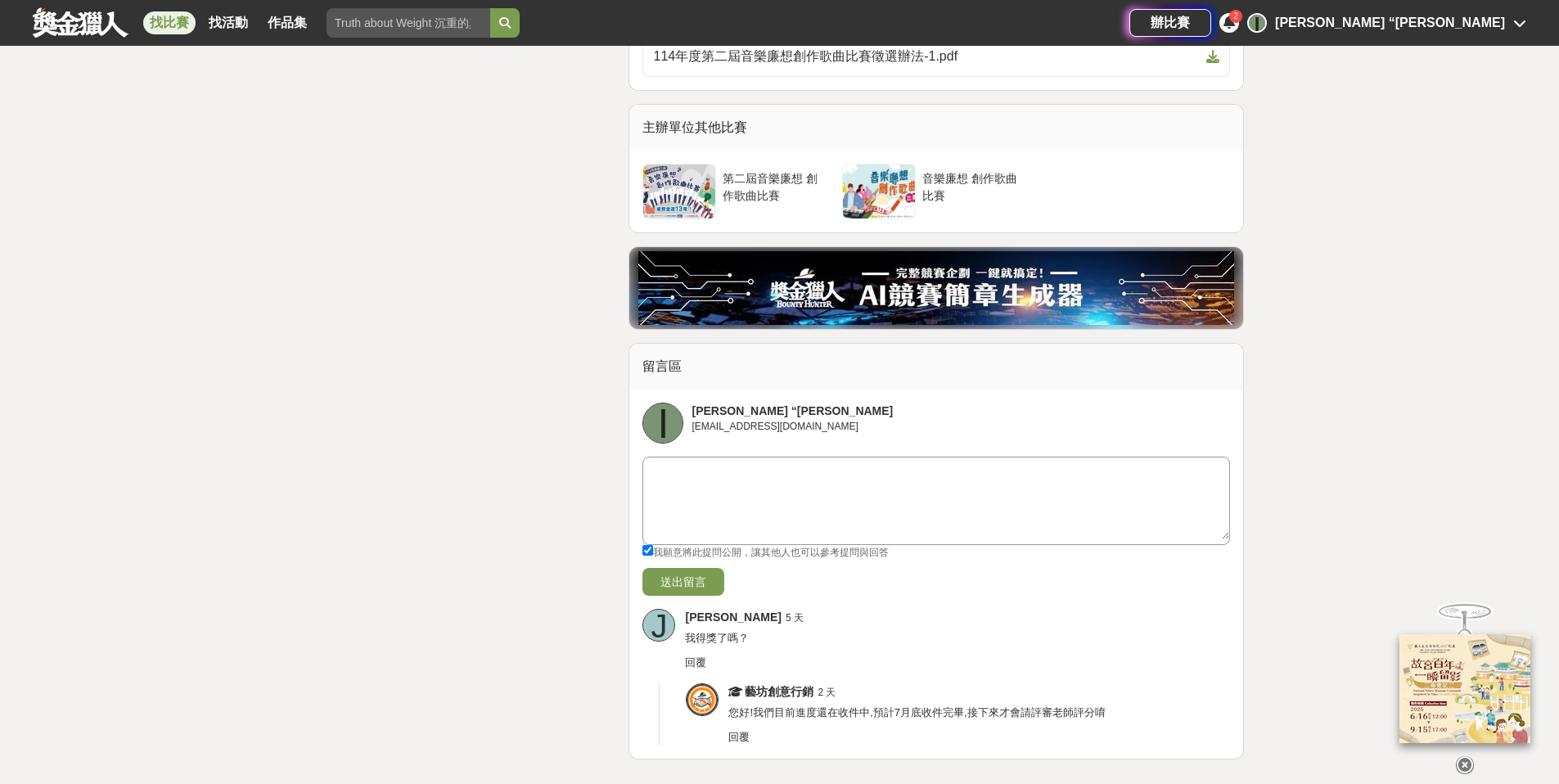 scroll, scrollTop: 3309, scrollLeft: 0, axis: vertical 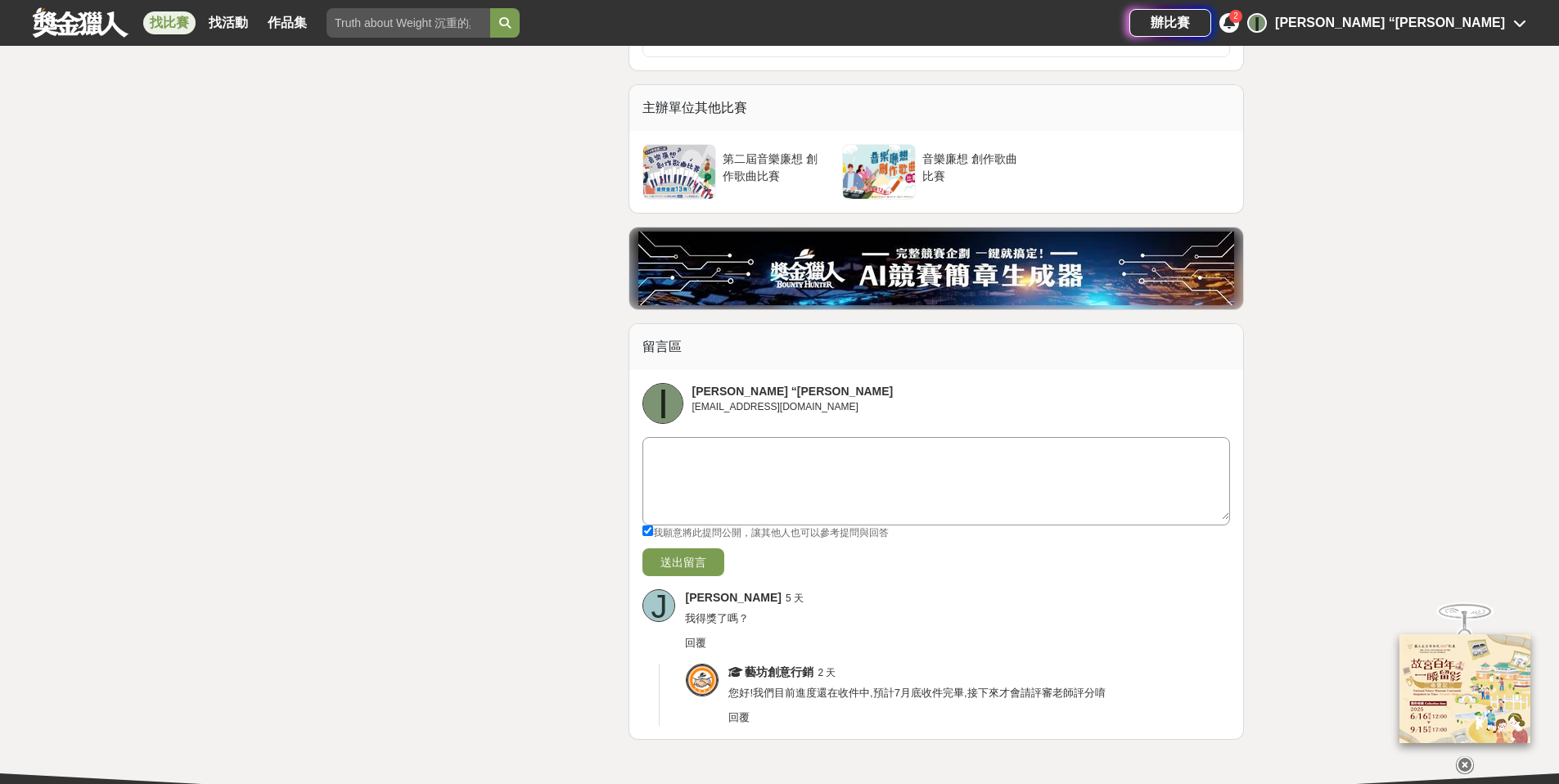 click at bounding box center (936, 479) 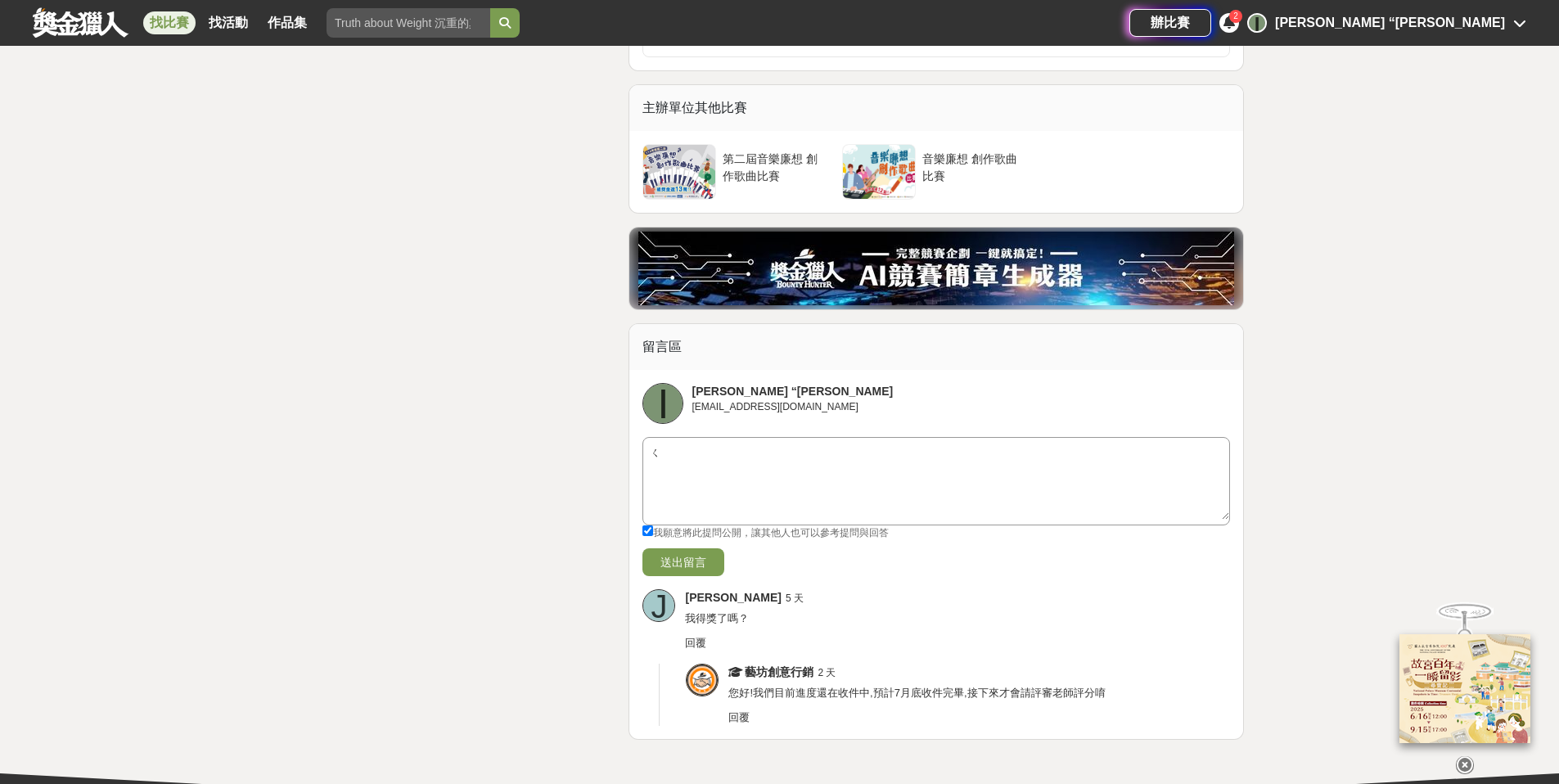 type on "ㄗ" 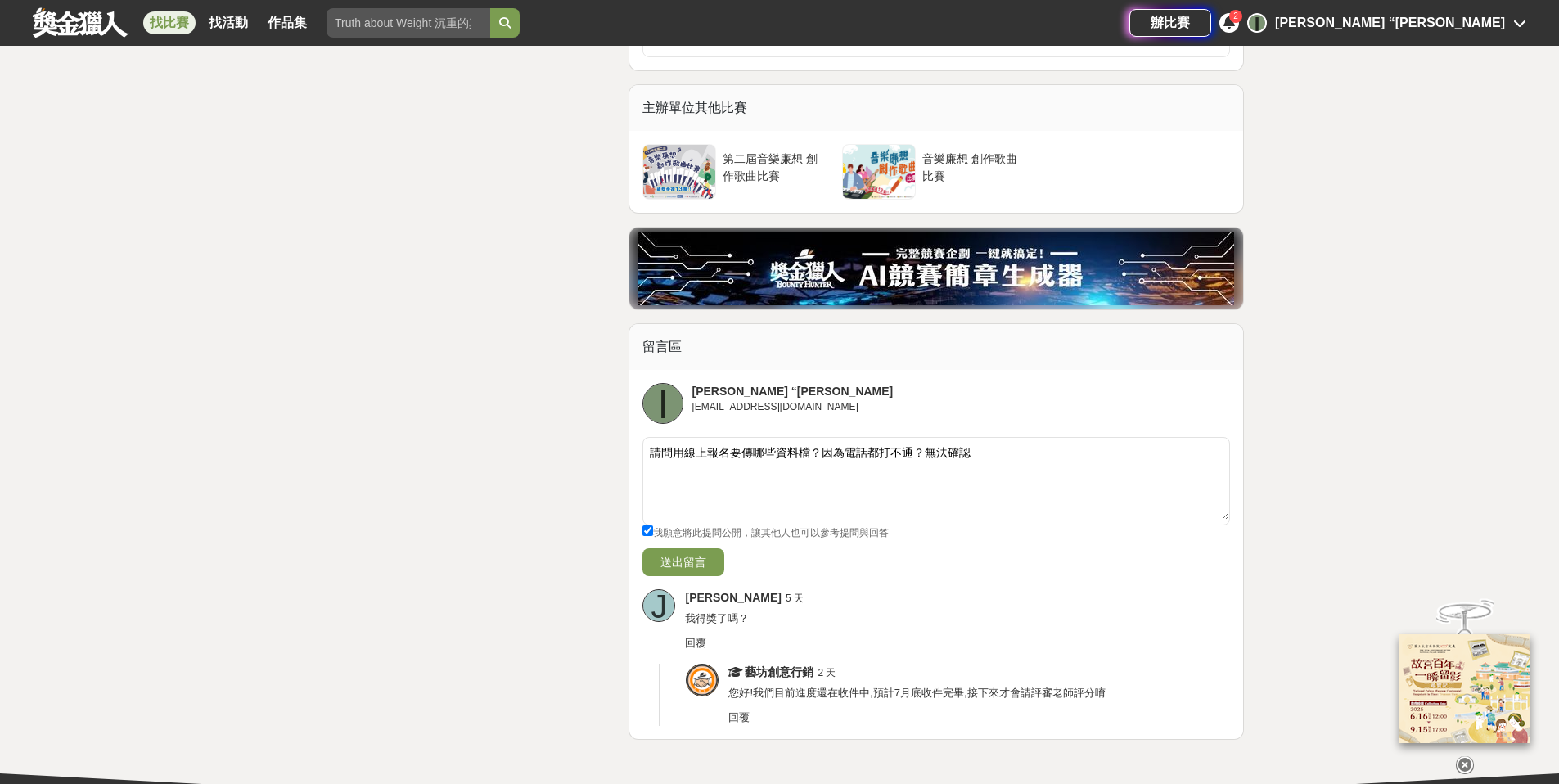 scroll, scrollTop: 3340, scrollLeft: 0, axis: vertical 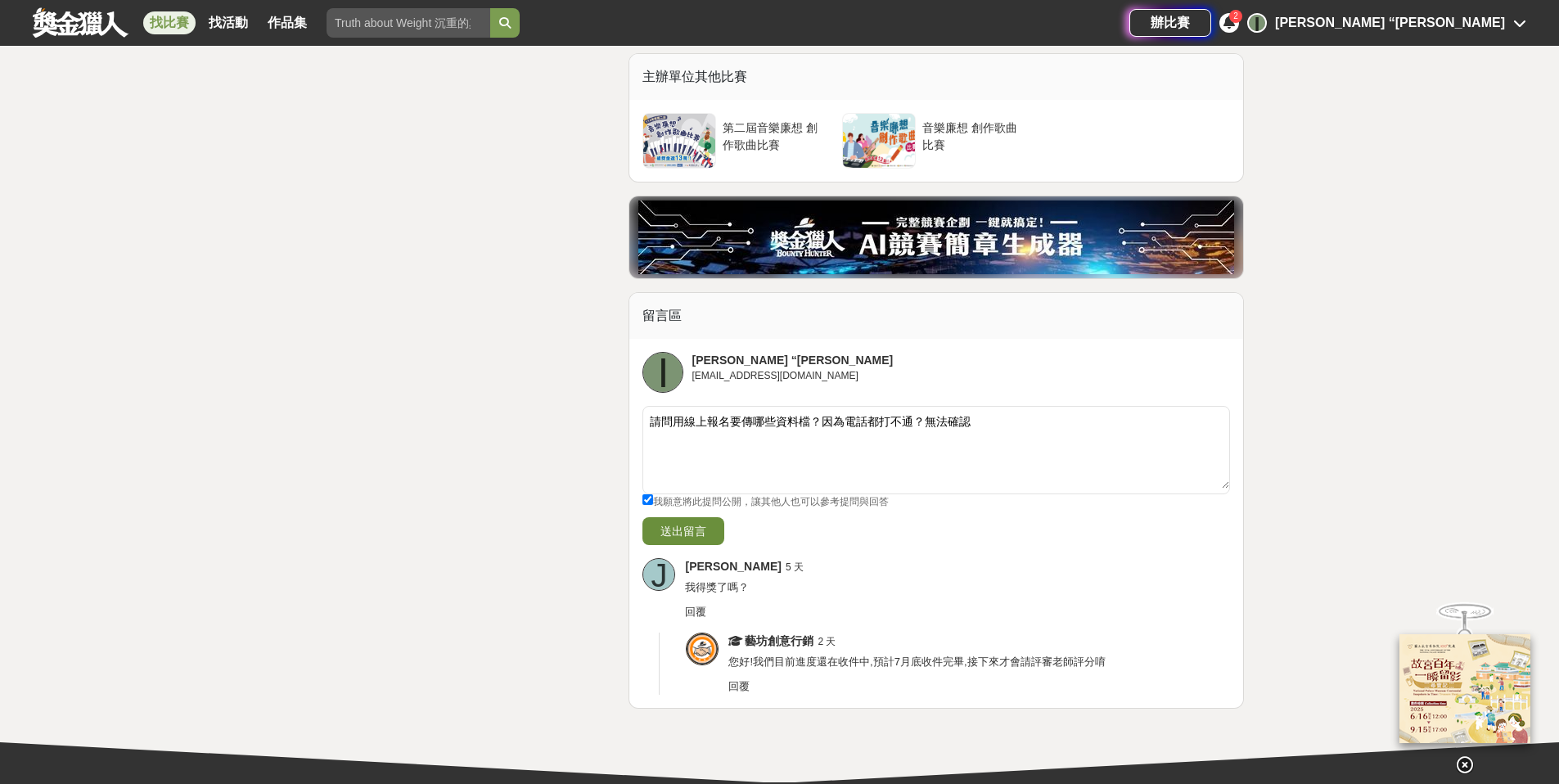 type on "請問用線上報名要傳哪些資料檔？因為電話都打不通？無法確認" 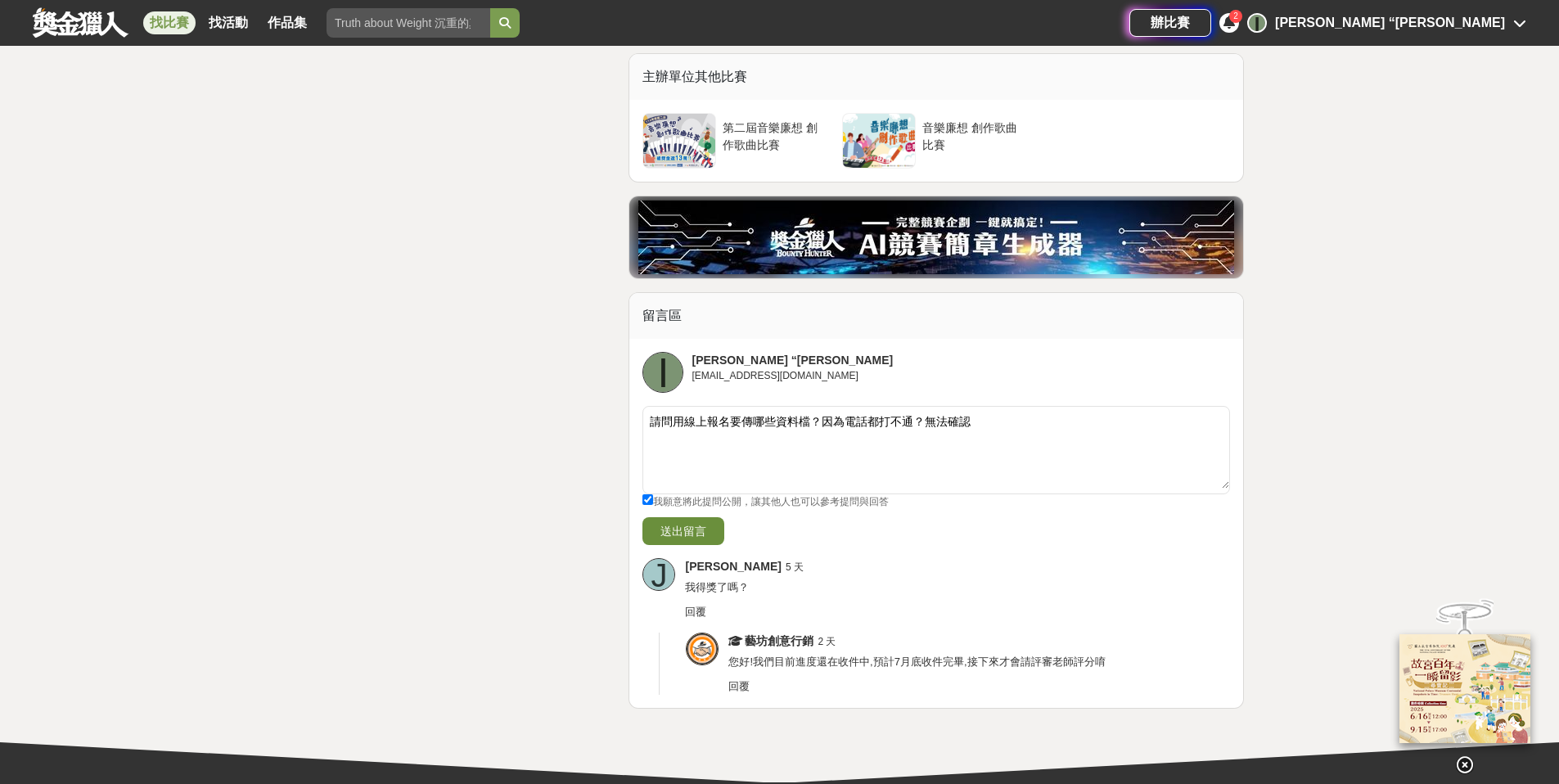 click on "送出留言" at bounding box center (683, 531) 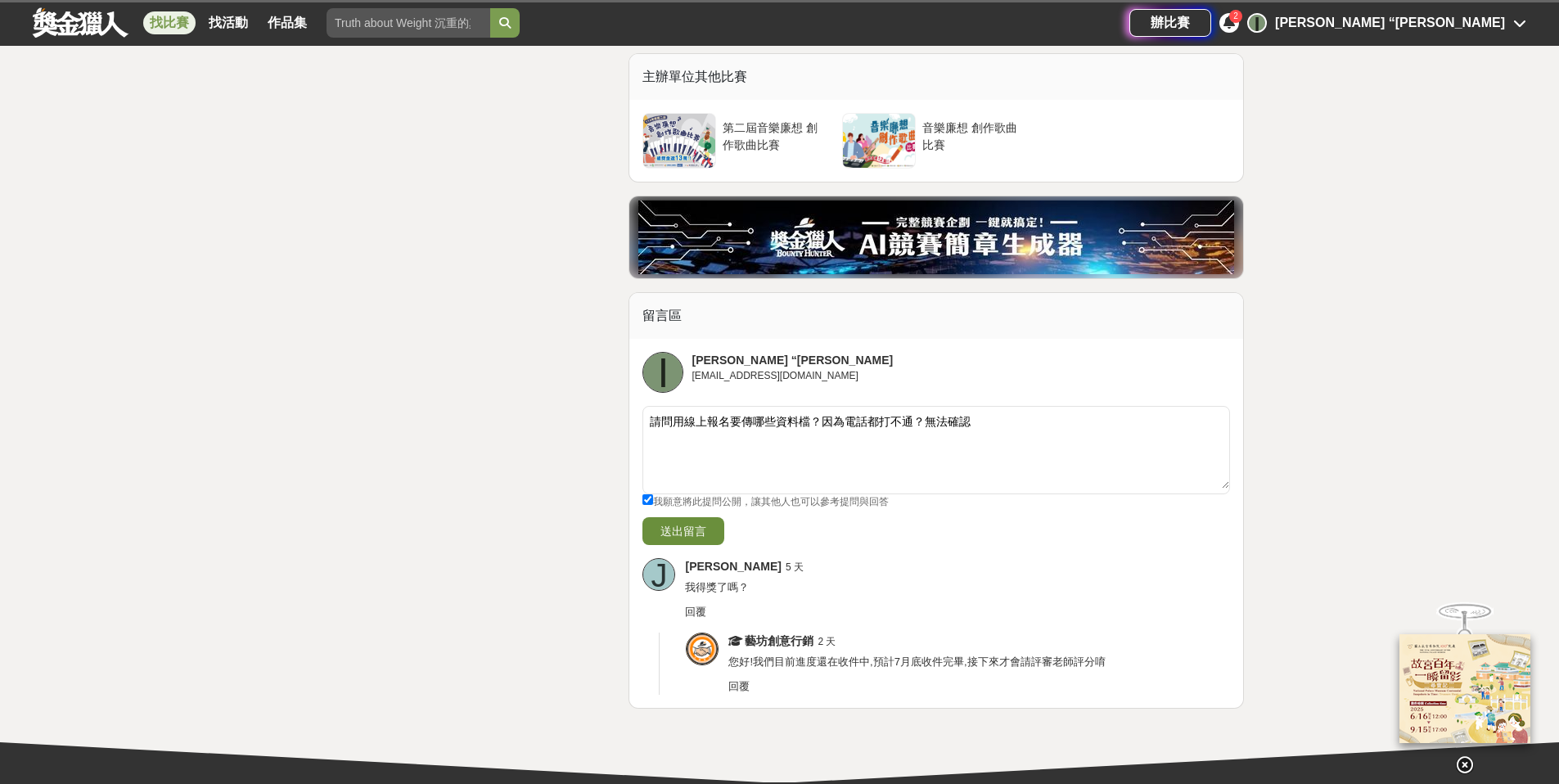 click on "送出留言" at bounding box center [683, 531] 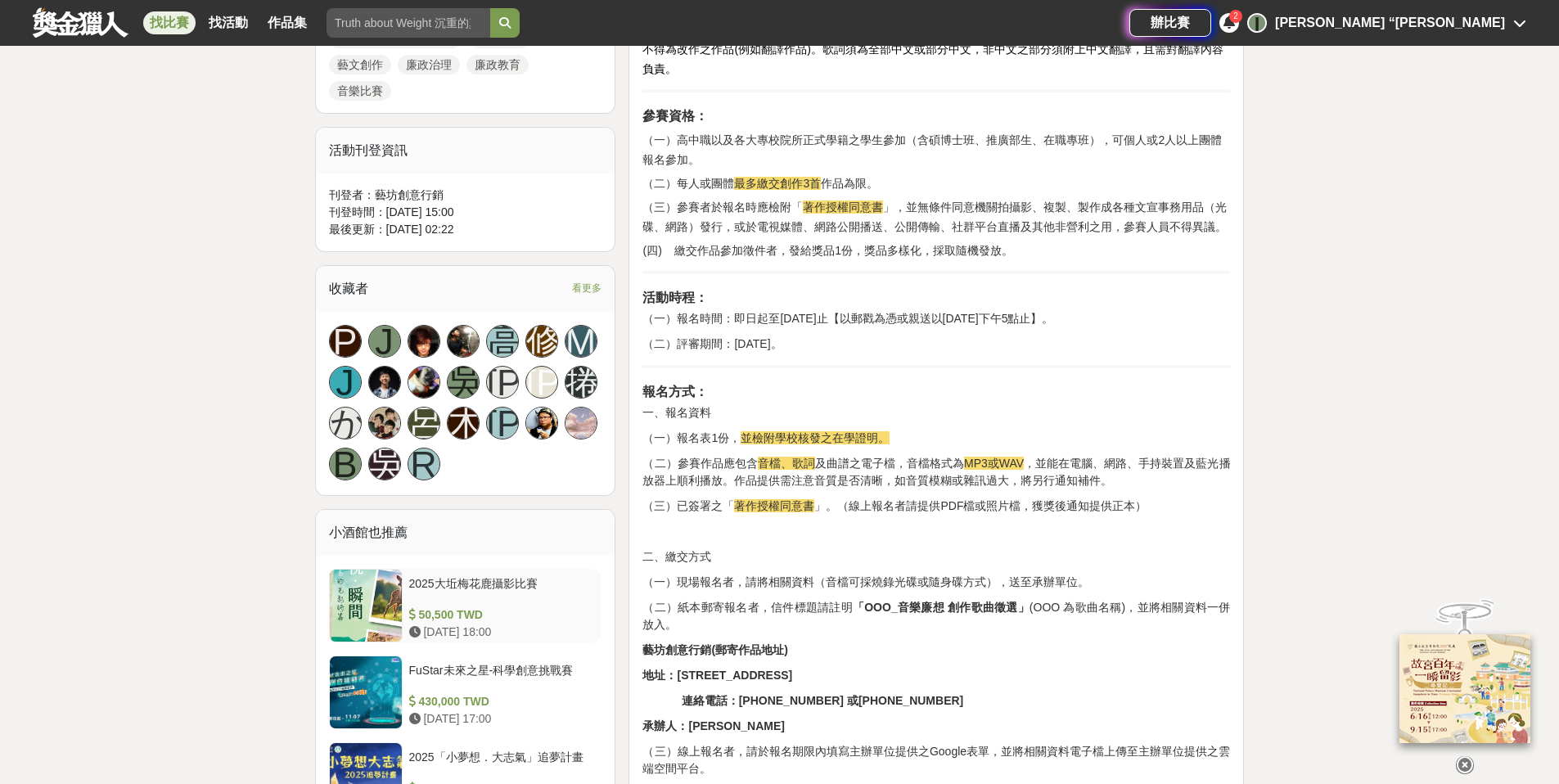 scroll, scrollTop: 1767, scrollLeft: 0, axis: vertical 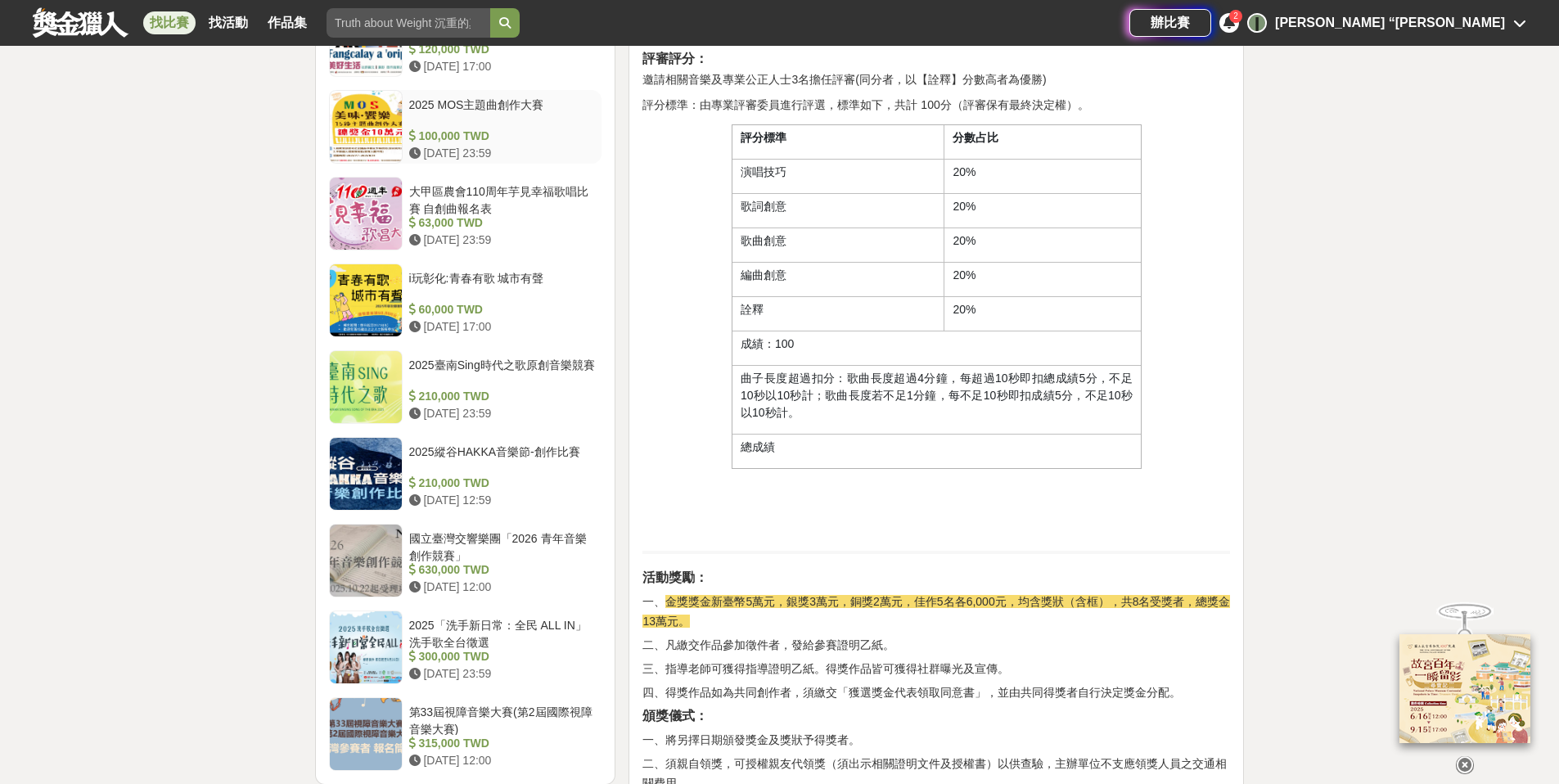 click at bounding box center (366, 127) 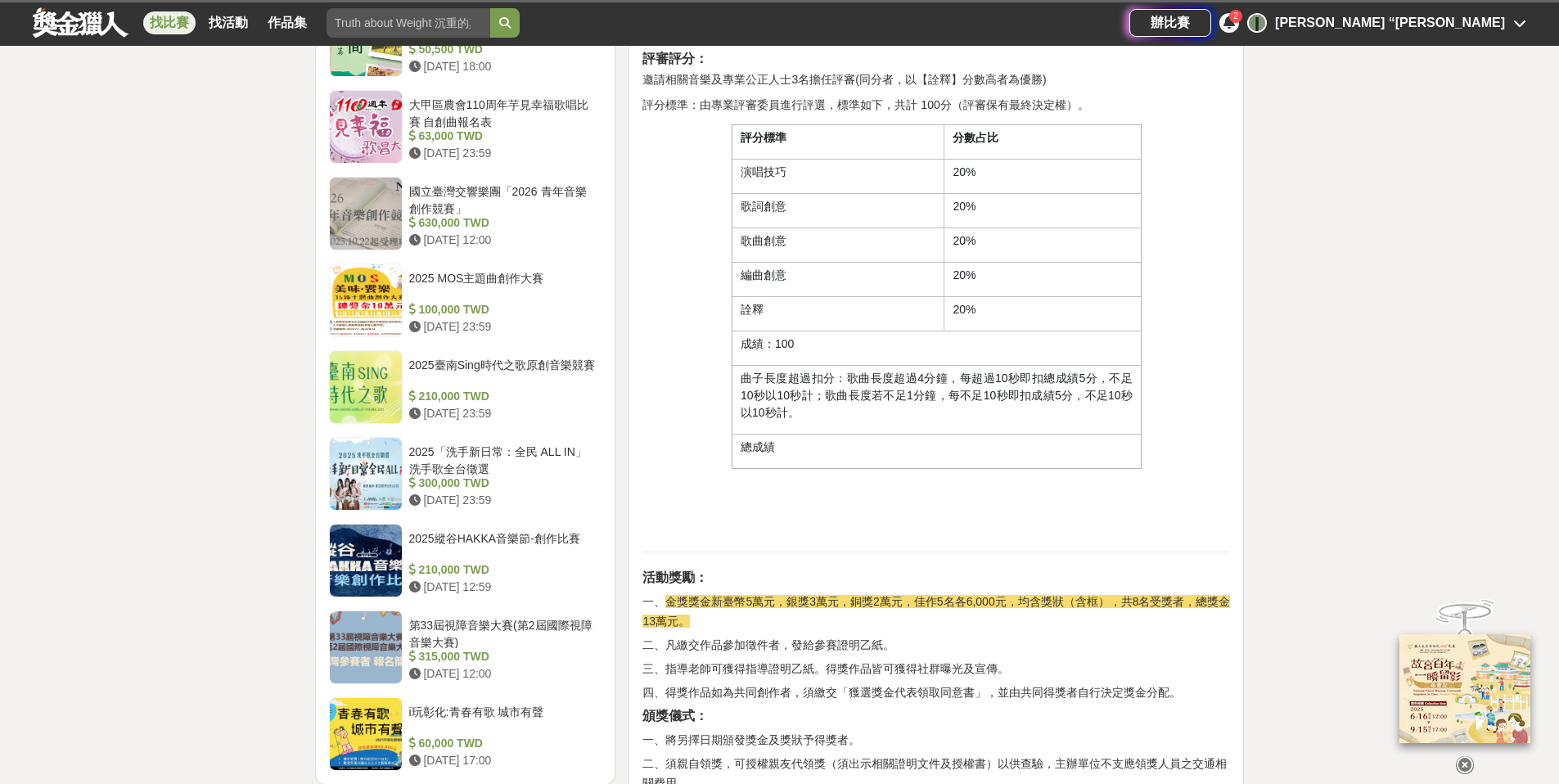 scroll, scrollTop: 1766, scrollLeft: 0, axis: vertical 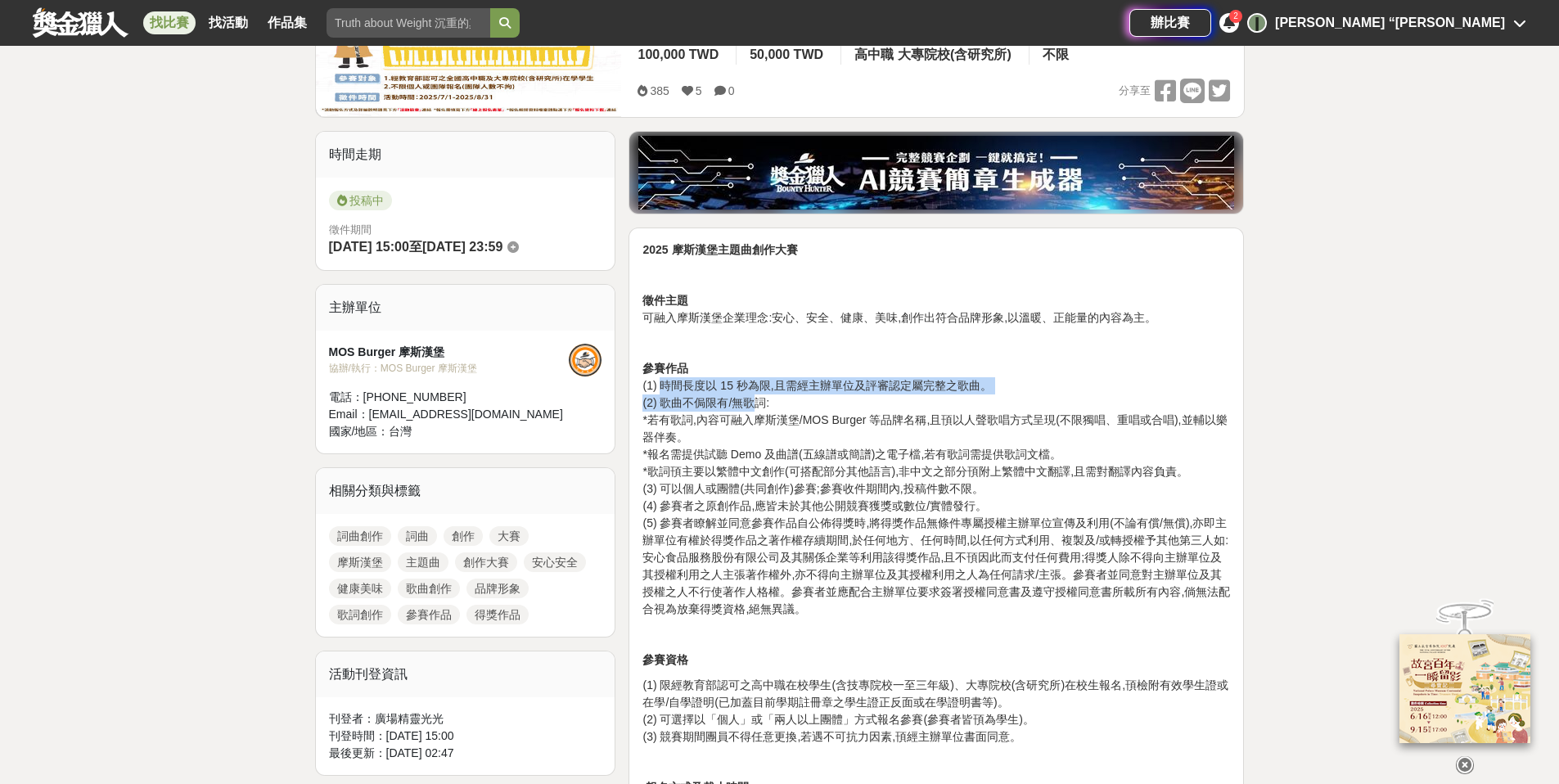 drag, startPoint x: 662, startPoint y: 385, endPoint x: 755, endPoint y: 394, distance: 93.43447 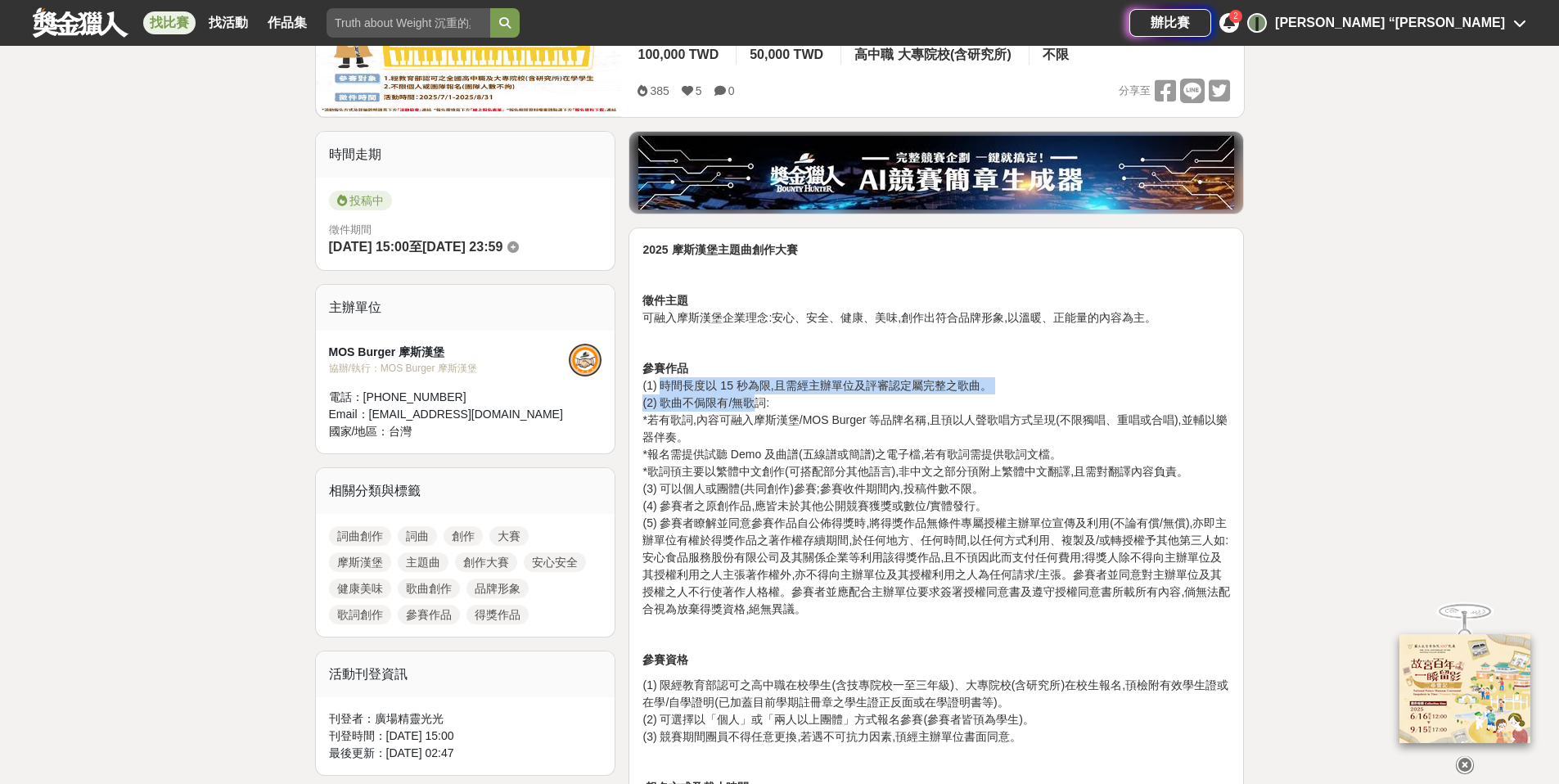 click on "參賽作品 (1) 時間長度以 15 秒為限,且需經主辦單位及評審認定屬完整之歌曲。 (2) 歌曲不侷限有/無歌詞: *若有歌詞,內容可融入摩斯漢堡/MOS Burger 等品牌名稱,且頇以人聲歌唱方式呈現(不限獨唱、重唱或合唱),並輔以樂器伴奏。 *報名需提供試聽 Demo 及曲譜(五線譜或簡譜)之電子檔,若有歌詞需提供歌詞文檔。 *歌詞頇主要以繁體中文創作(可搭配部分其他語言),非中文之部分頇附上繁體中文翻譯,且需對翻譯內容負責。 (3) 可以個人或團體(共同創作)參賽;參賽收件期間內,投稿件數不限。 (4) 參賽者之原創作品,應皆未於其他公開競賽獲獎或數位/實體發行。" at bounding box center (936, 489) 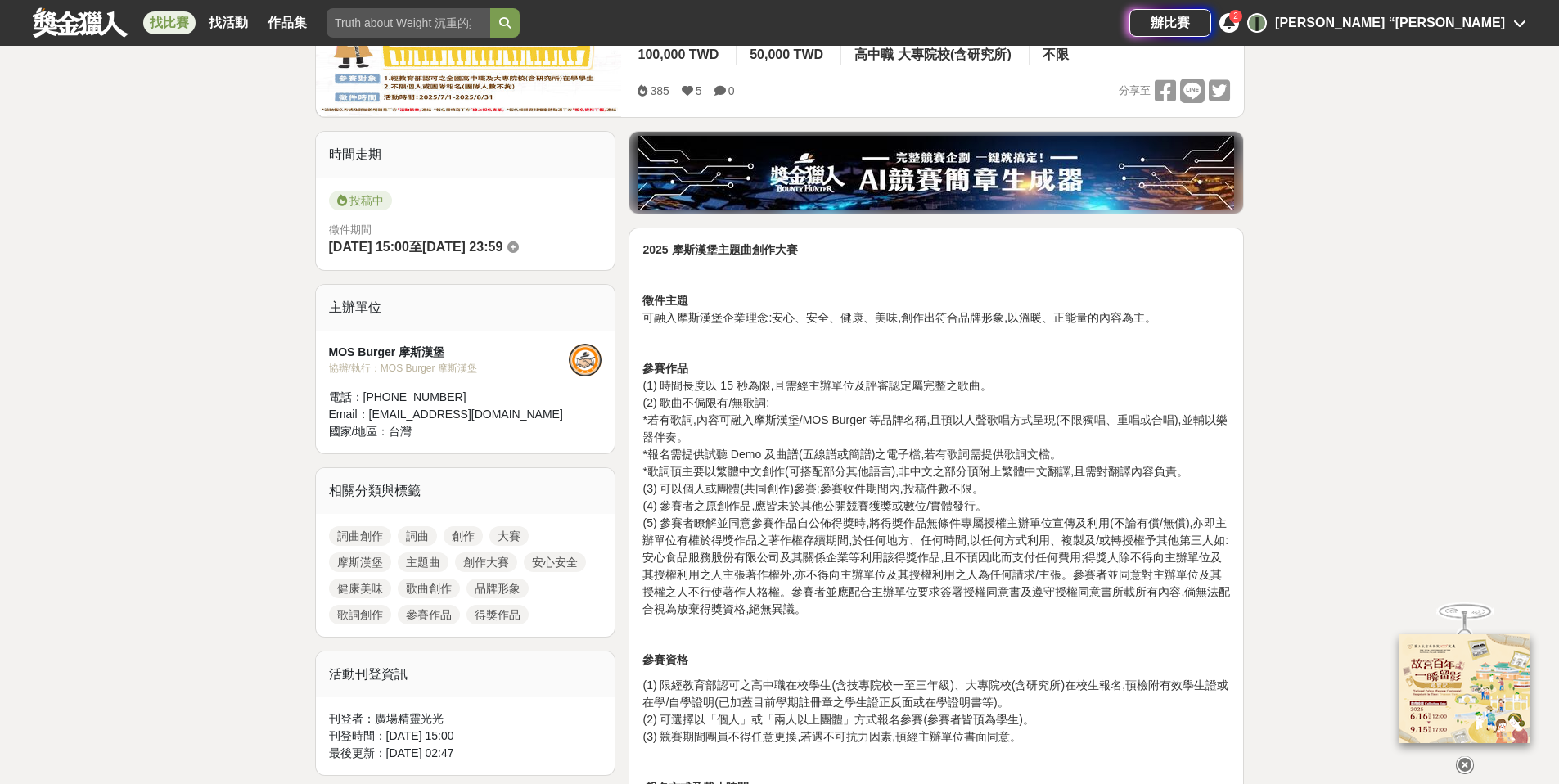 click on "參賽作品 (1) 時間長度以 15 秒為限,且需經主辦單位及評審認定屬完整之歌曲。 (2) 歌曲不侷限有/無歌詞: *若有歌詞,內容可融入摩斯漢堡/MOS Burger 等品牌名稱,且頇以人聲歌唱方式呈現(不限獨唱、重唱或合唱),並輔以樂器伴奏。 *報名需提供試聽 Demo 及曲譜(五線譜或簡譜)之電子檔,若有歌詞需提供歌詞文檔。 *歌詞頇主要以繁體中文創作(可搭配部分其他語言),非中文之部分頇附上繁體中文翻譯,且需對翻譯內容負責。 (3) 可以個人或團體(共同創作)參賽;參賽收件期間內,投稿件數不限。 (4) 參賽者之原創作品,應皆未於其他公開競賽獲獎或數位/實體發行。" at bounding box center (936, 489) 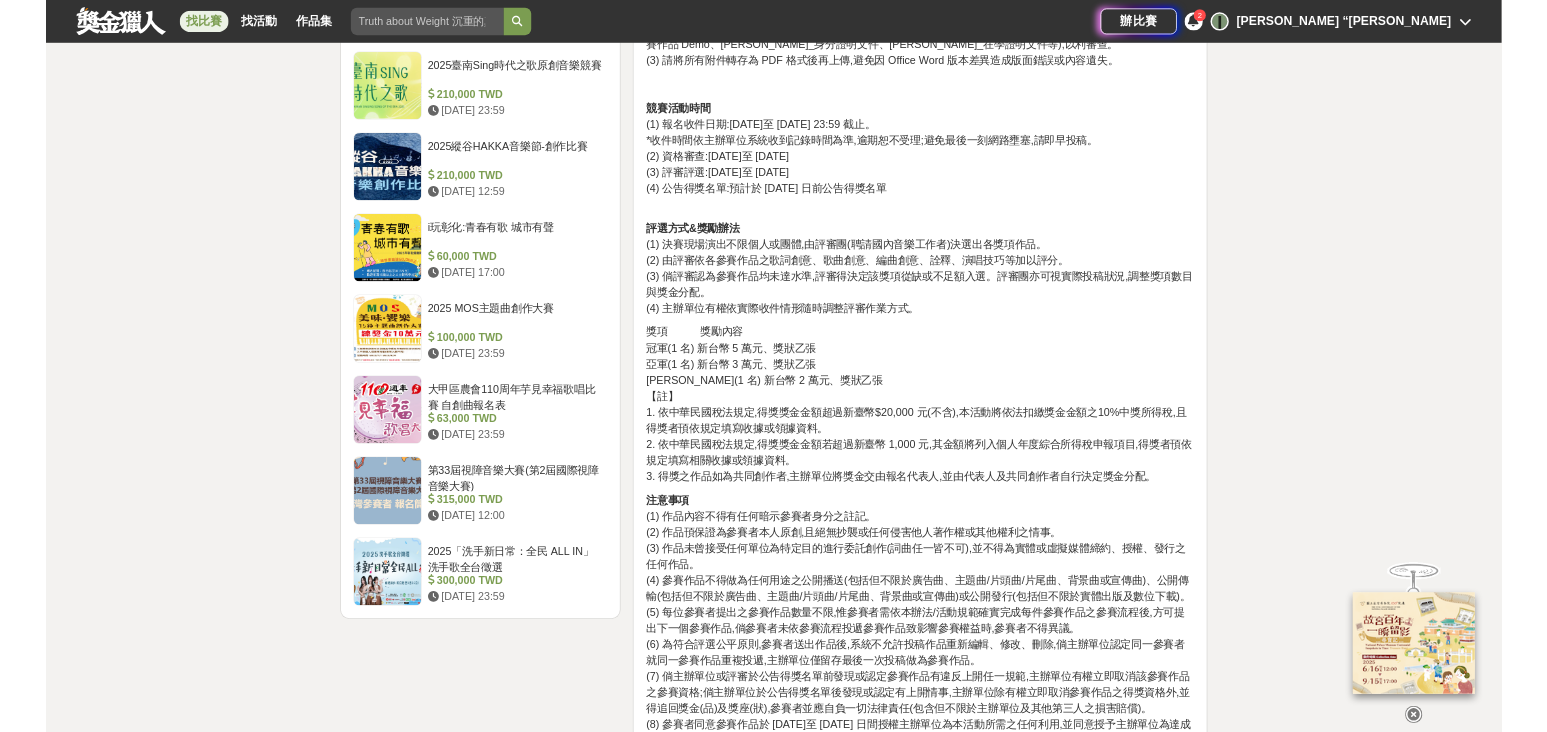 scroll, scrollTop: 2061, scrollLeft: 0, axis: vertical 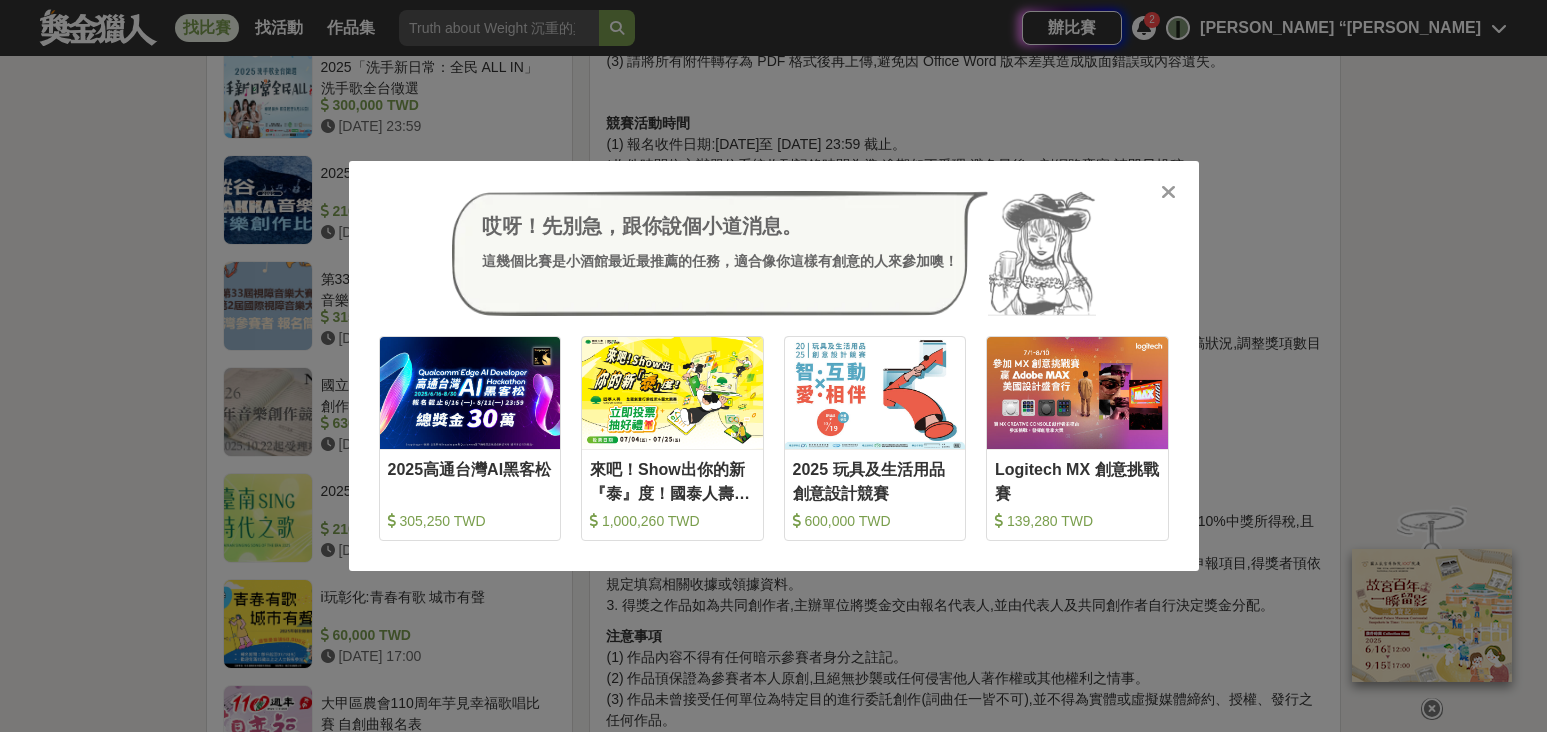 click at bounding box center (1168, 192) 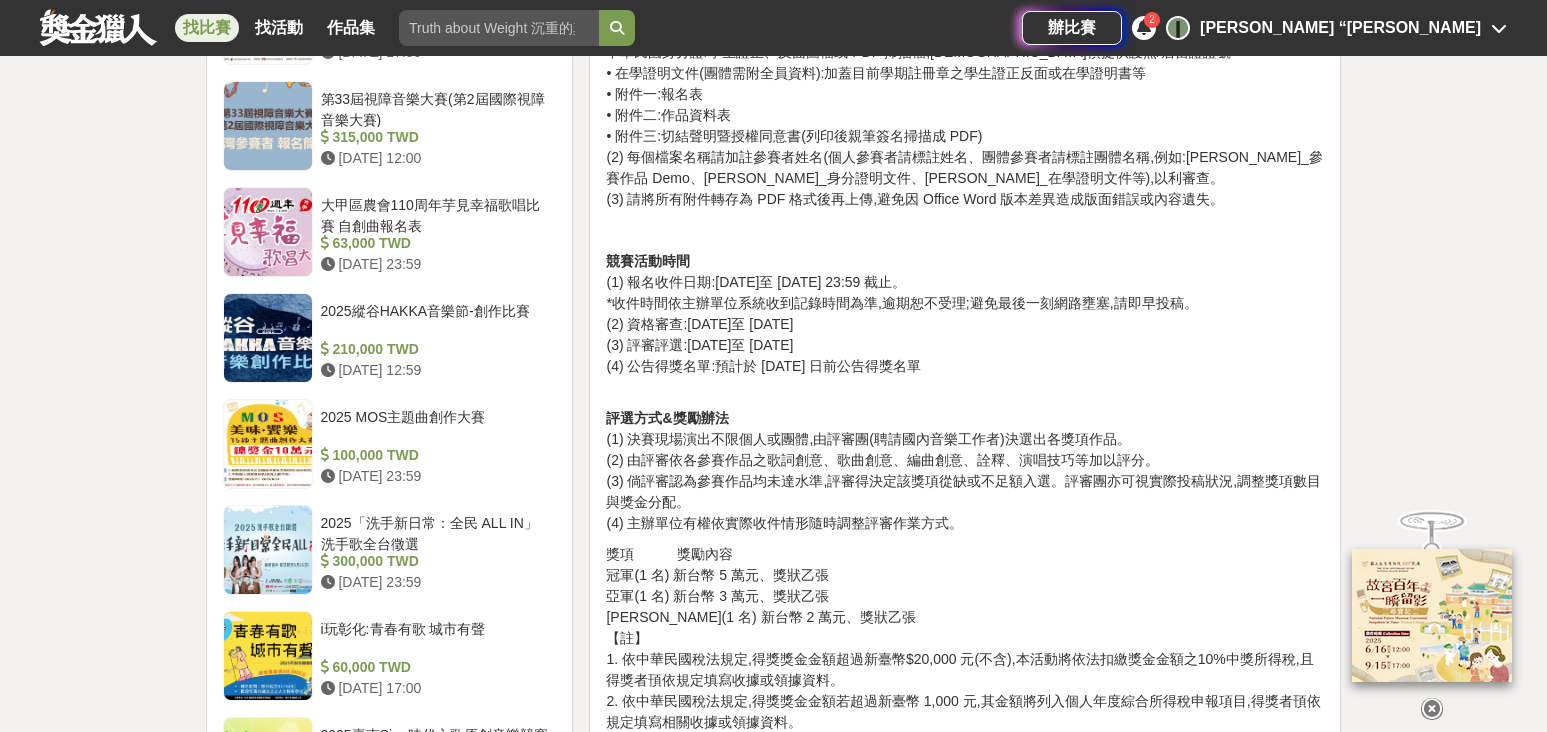 scroll, scrollTop: 1922, scrollLeft: 0, axis: vertical 